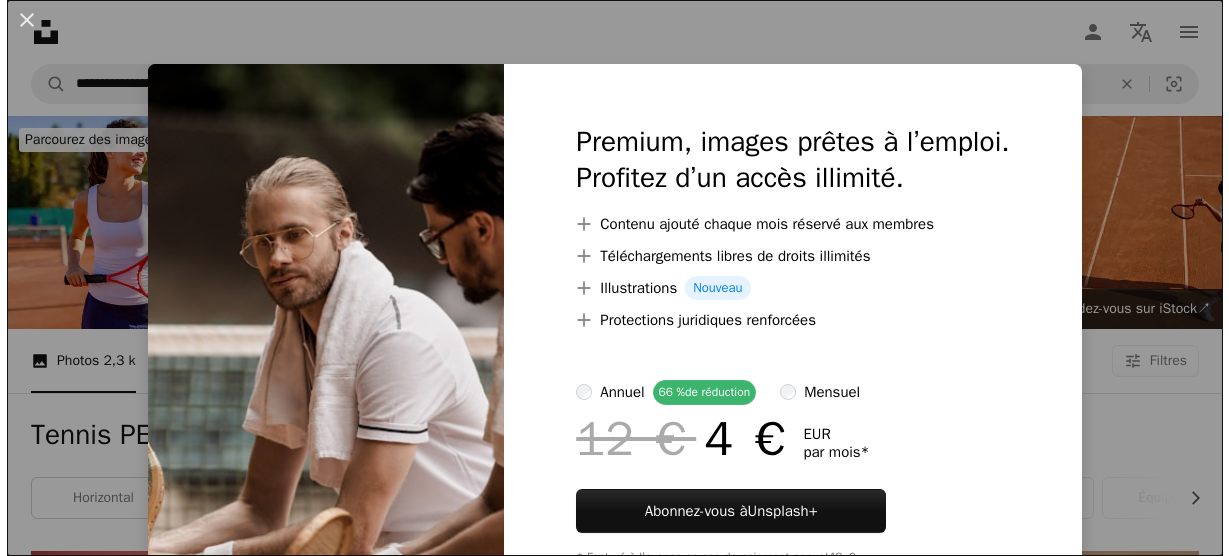 scroll, scrollTop: 5840, scrollLeft: 0, axis: vertical 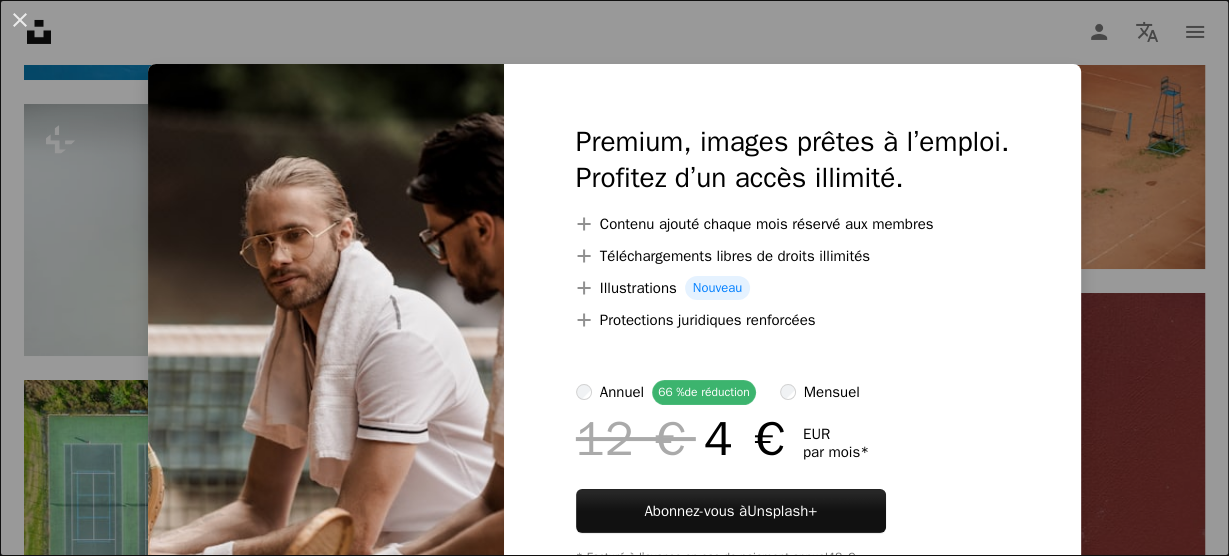 click on "An X shape Premium, images prêtes à l’emploi. Profitez d’un accès illimité. A plus sign Contenu ajouté chaque mois réservé aux membres A plus sign Téléchargements libres de droits illimités A plus sign Illustrations  Nouveau A plus sign Protections juridiques renforcées annuel 66 %  de réduction mensuel 12 €   4 € EUR par mois * Abonnez-vous à  Unsplash+ * Facturé à l’avance en cas de paiement annuel  48 € Plus les taxes applicables. Renouvellement automatique. Annuler à tout moment." at bounding box center (614, 278) 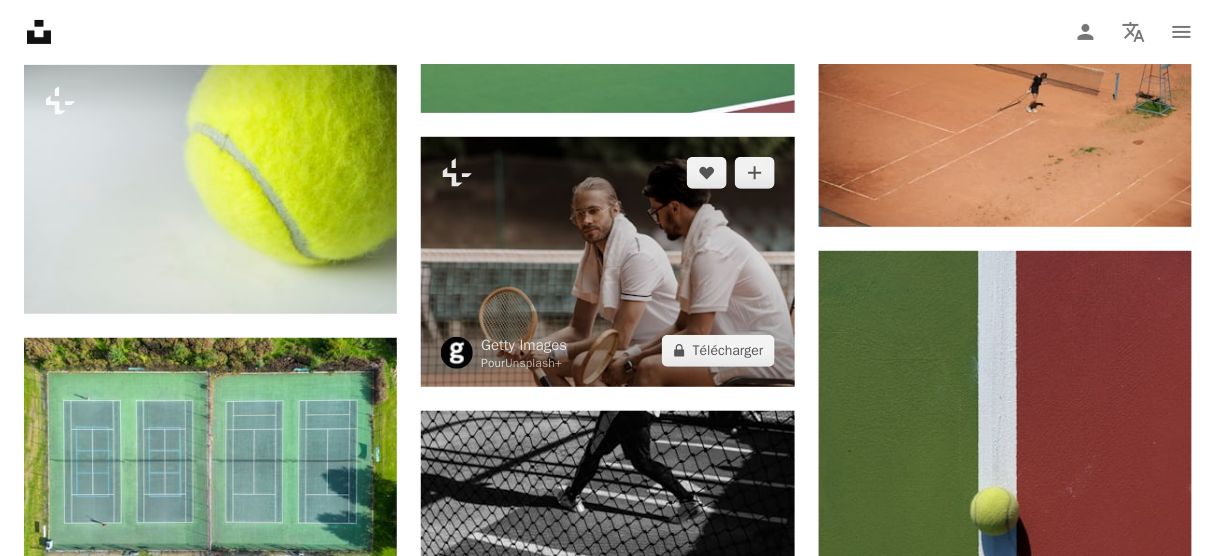 click at bounding box center (607, 261) 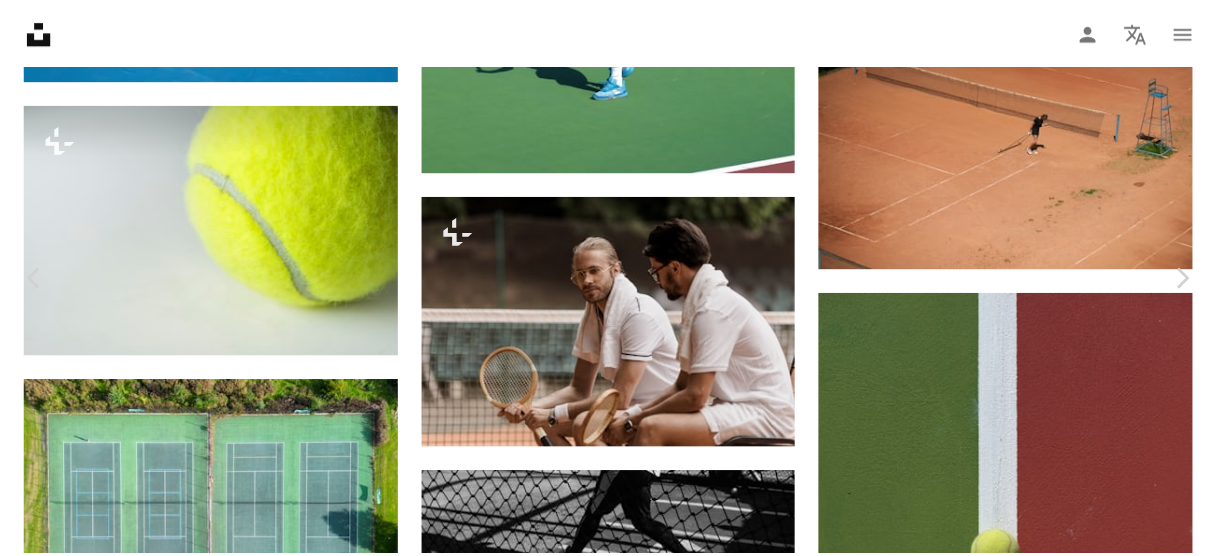 scroll, scrollTop: 800, scrollLeft: 0, axis: vertical 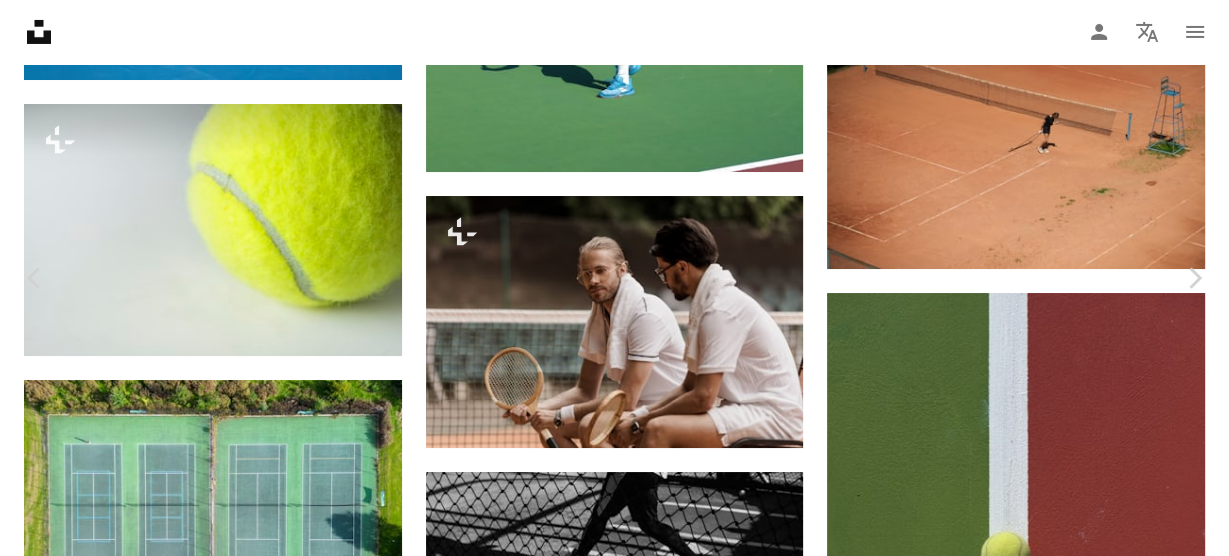 click on "An X shape Chevron left Chevron right Getty Images Pour Unsplash+ A heart A plus sign A lock Télécharger Zoom in A forward-right arrow Partager More Actions Calendar outlined Publiée le 22 avril 2023 Safety Contenu cédé sous Licence Unsplash+ gens adulte photographie tennis chaise athlète horizontal serviette les Blancs Loisirs raquette de tennis Repos style rétro Mâles occupation professionnelle terrain de sport Focalisation sélective Athlétisme Photos banque d’images gratuites De cette série Chevron right Plus sign for Unsplash+ Plus sign for Unsplash+ Plus sign for Unsplash+ Images associées Plus sign for Unsplash+ A heart A plus sign Getty Images Pour Unsplash+ A lock Télécharger Plus sign for Unsplash+ A heart A plus sign Getty Images Pour Unsplash+ A lock Télécharger Plus sign for Unsplash+ A heart A plus sign Mesut çiçen Pour Unsplash+ A lock Télécharger Plus sign for Unsplash+ A heart A plus sign Fellipe Ditadi Pour Unsplash+ A lock Télécharger Plus sign for Unsplash+ A heart A plus sign Getty Images Pour Unsplash+ A lock Télécharger Plus sign for Unsplash+ A heart A plus sign Curated Lifestyle Pour Unsplash+ A lock Télécharger A heart" at bounding box center (614, 3814) 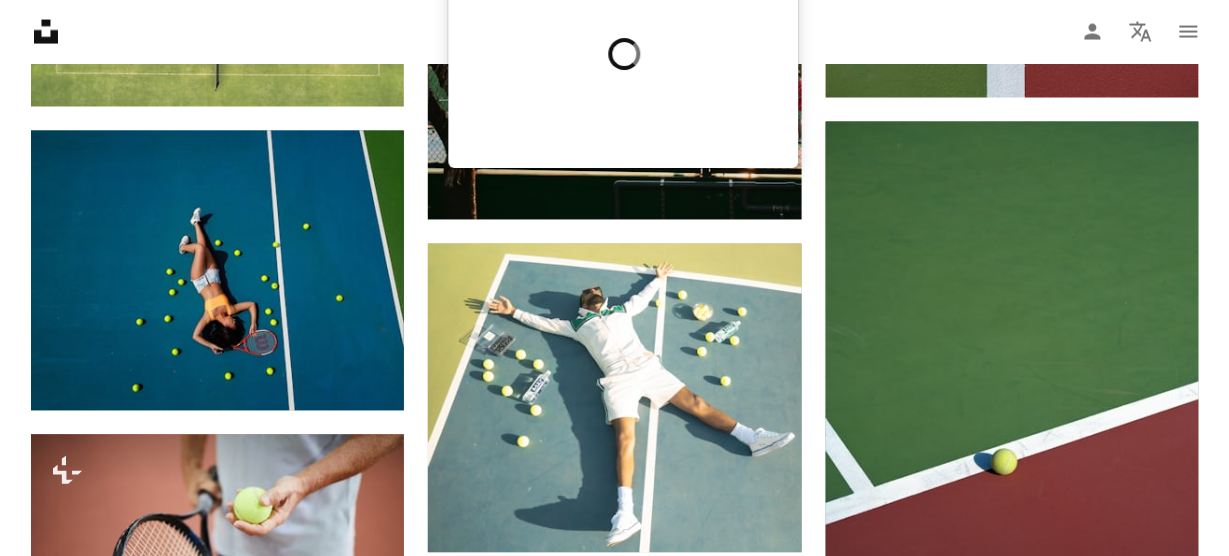 scroll, scrollTop: 6560, scrollLeft: 0, axis: vertical 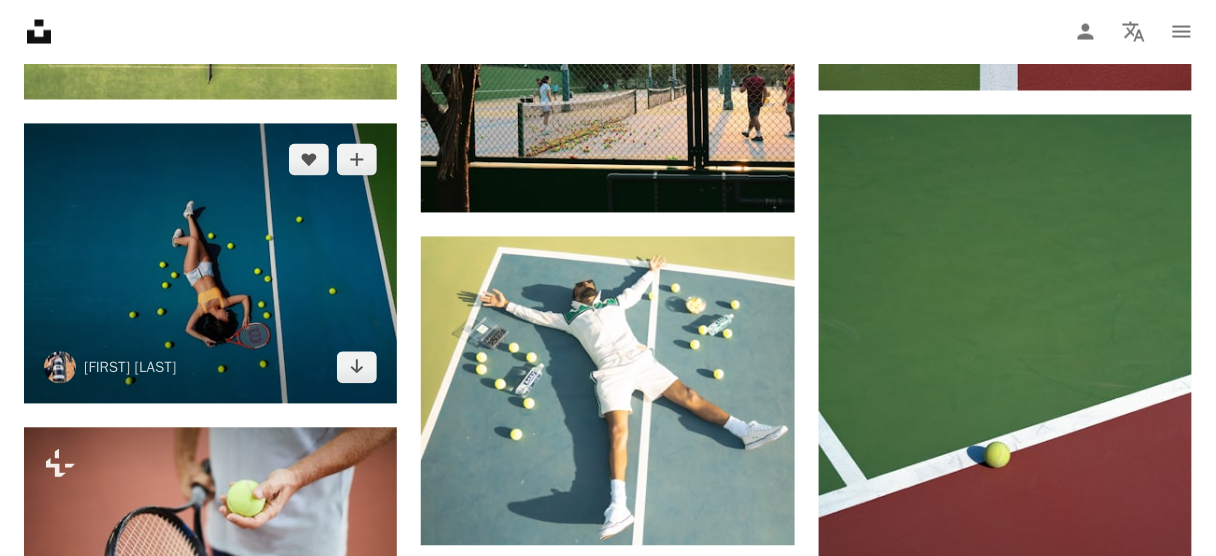 click at bounding box center (210, 264) 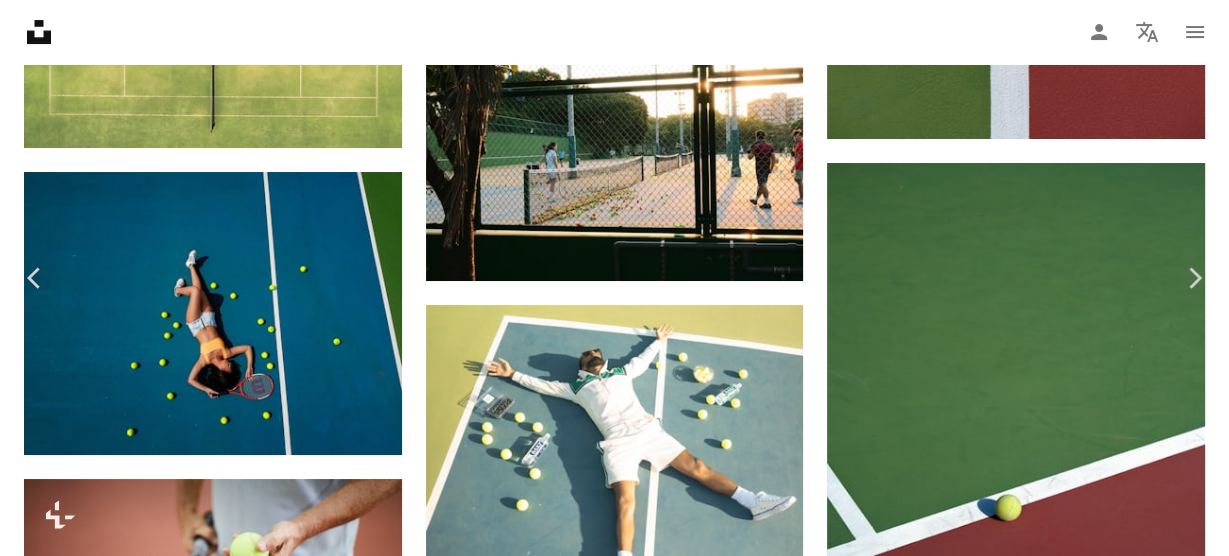 scroll, scrollTop: 160, scrollLeft: 0, axis: vertical 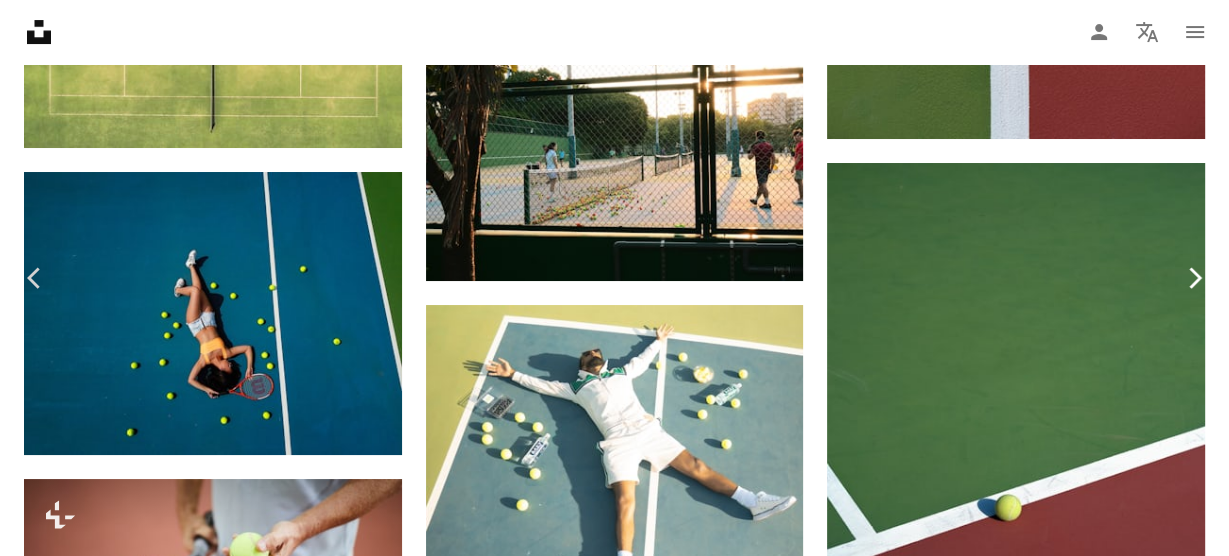 click on "Chevron right" at bounding box center (1194, 278) 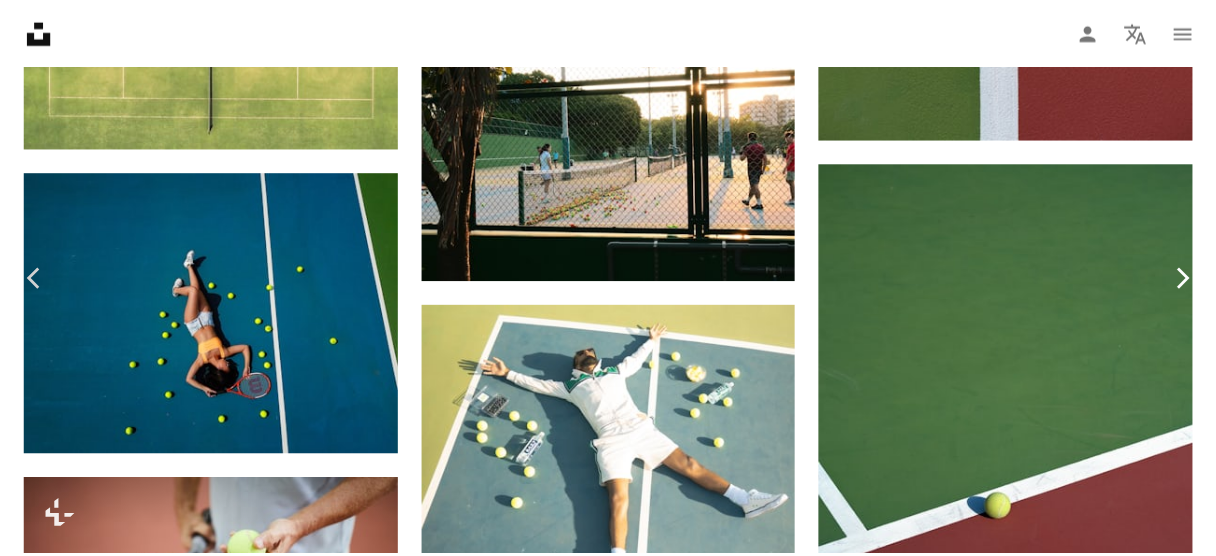 scroll, scrollTop: 0, scrollLeft: 0, axis: both 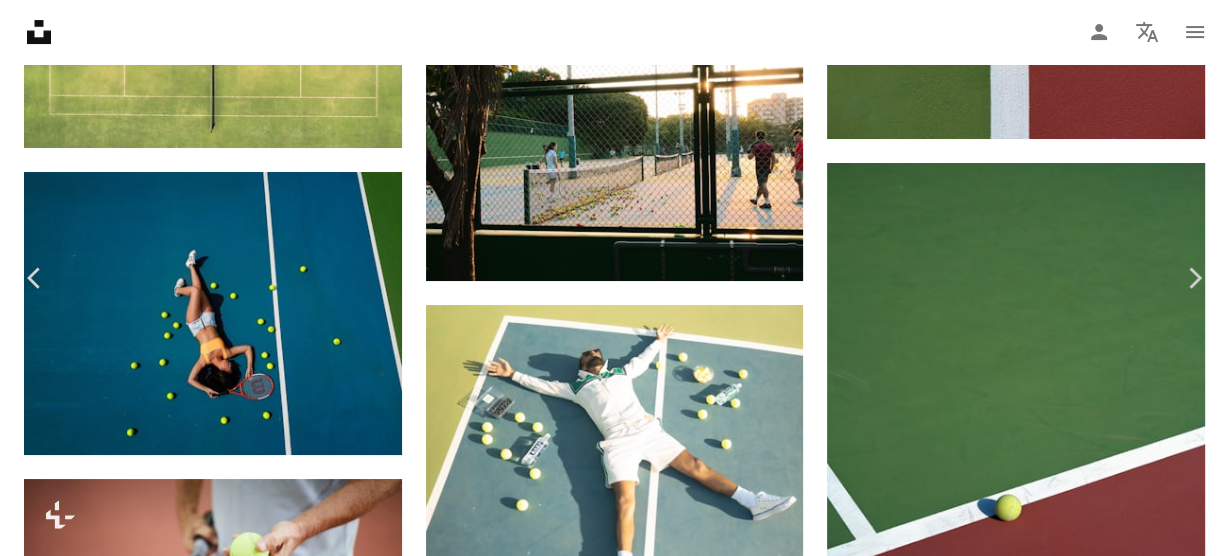 click on "An X shape Chevron left Chevron right [FIRST] [LAST] Disponible à l’embauche A checkmark inside of a circle A heart A plus sign Télécharger gratuitement Chevron down Zoom in Vues 40 313 Téléchargements 382 A forward-right arrow Partager Info icon Infos More Actions Calendar outlined Publiée le 6 novembre 2022 Camera FUJIFILM, X-T4 Safety Utilisation gratuite sous la Licence Unsplash tennis balle de tennis raquette de tennis raquette Parcourez des images premium sur iStock | - 20 % avec le code UNSPLASH20 Rendez-vous sur iStock ↗ Images associées A heart A plus sign [FIRST] Disponible à l’embauche A checkmark inside of a circle Arrow pointing down Plus sign for Unsplash+ A heart A plus sign [FIRST] Pour Unsplash+ A lock Télécharger Plus sign for Unsplash+ A heart A plus sign Getty Images Pour Unsplash+ A lock Télécharger A heart A plus sign [FIRST] [LAST] Disponible à l’embauche A checkmark inside of a circle Arrow pointing down A heart A plus sign [COMPANY] Disponible à l’embauche" at bounding box center (614, 3094) 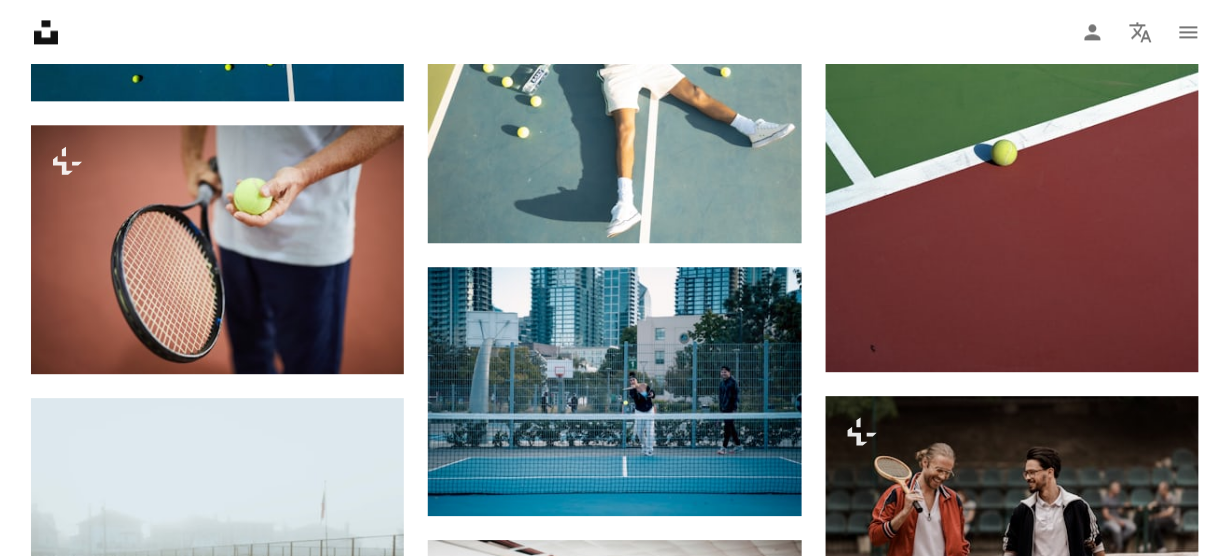scroll, scrollTop: 6960, scrollLeft: 0, axis: vertical 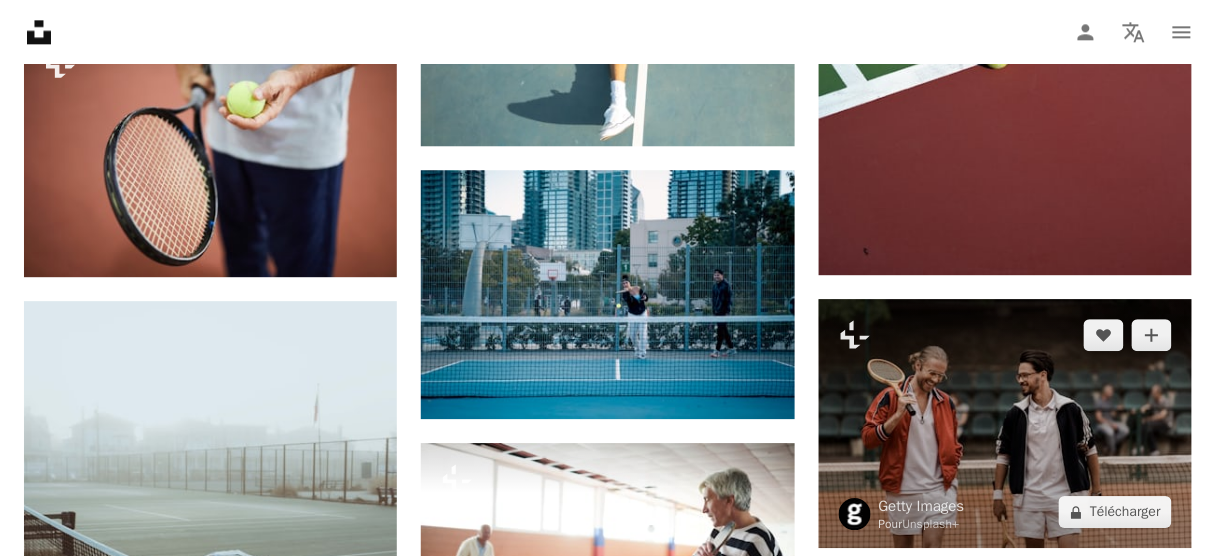 click at bounding box center (1005, 423) 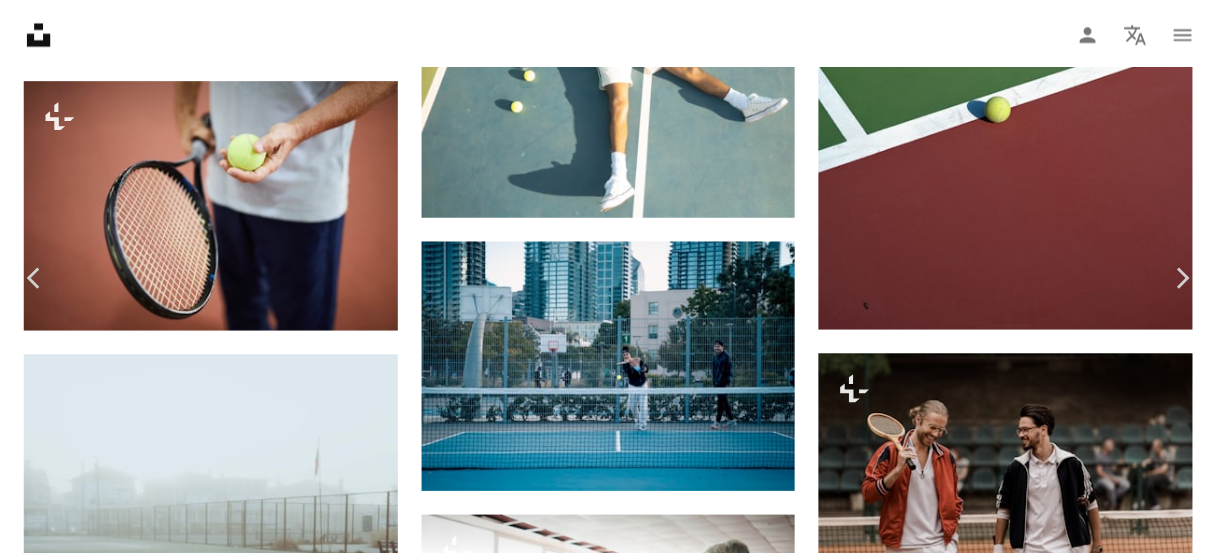 scroll, scrollTop: 160, scrollLeft: 0, axis: vertical 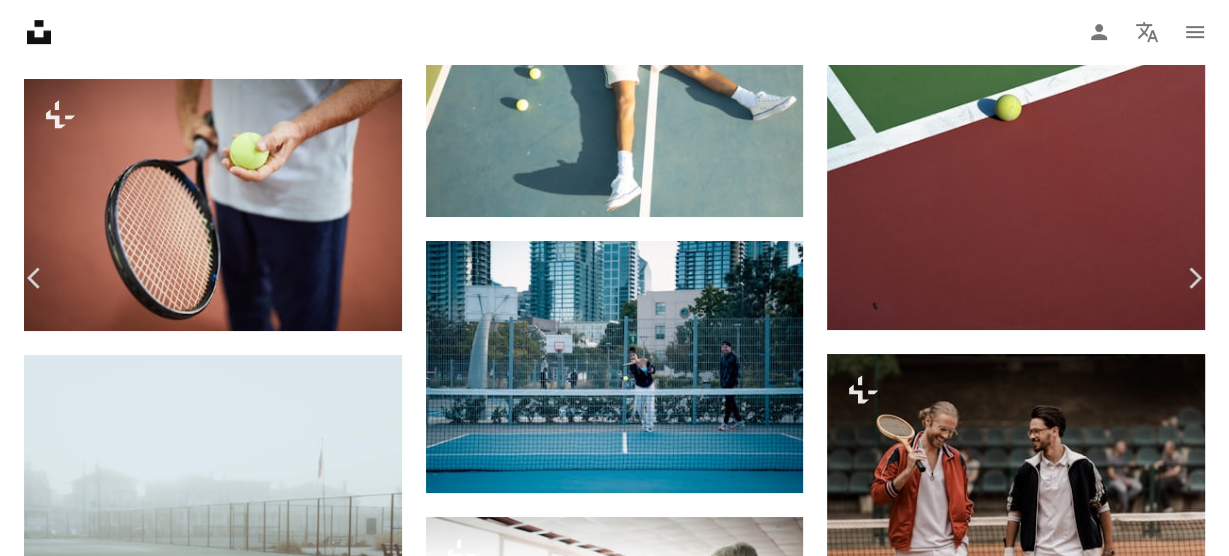drag, startPoint x: 493, startPoint y: 271, endPoint x: 1144, endPoint y: 189, distance: 656.14404 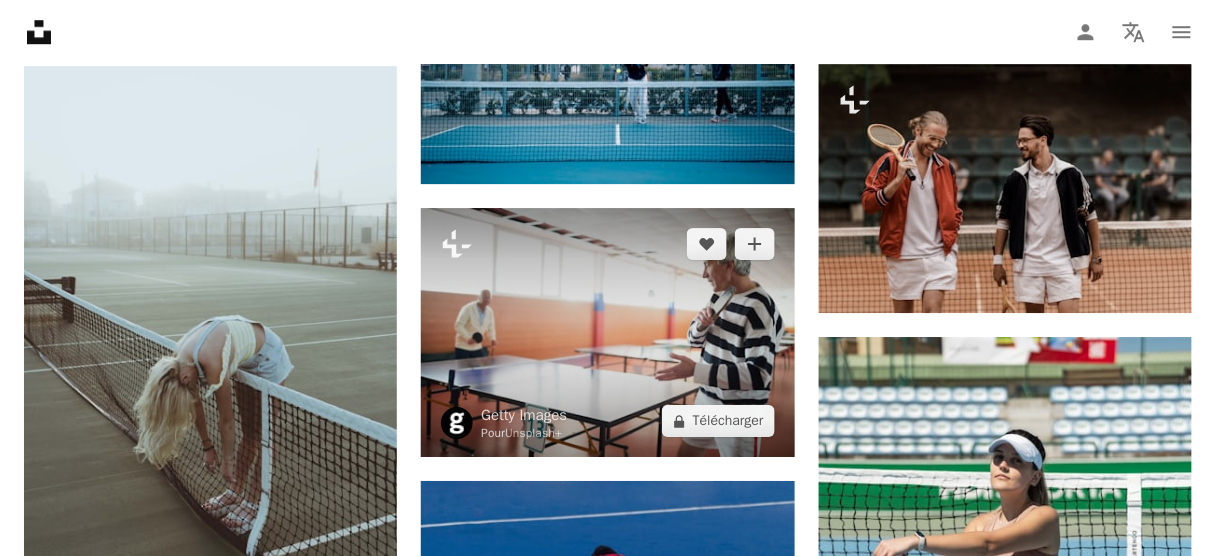 scroll, scrollTop: 7200, scrollLeft: 0, axis: vertical 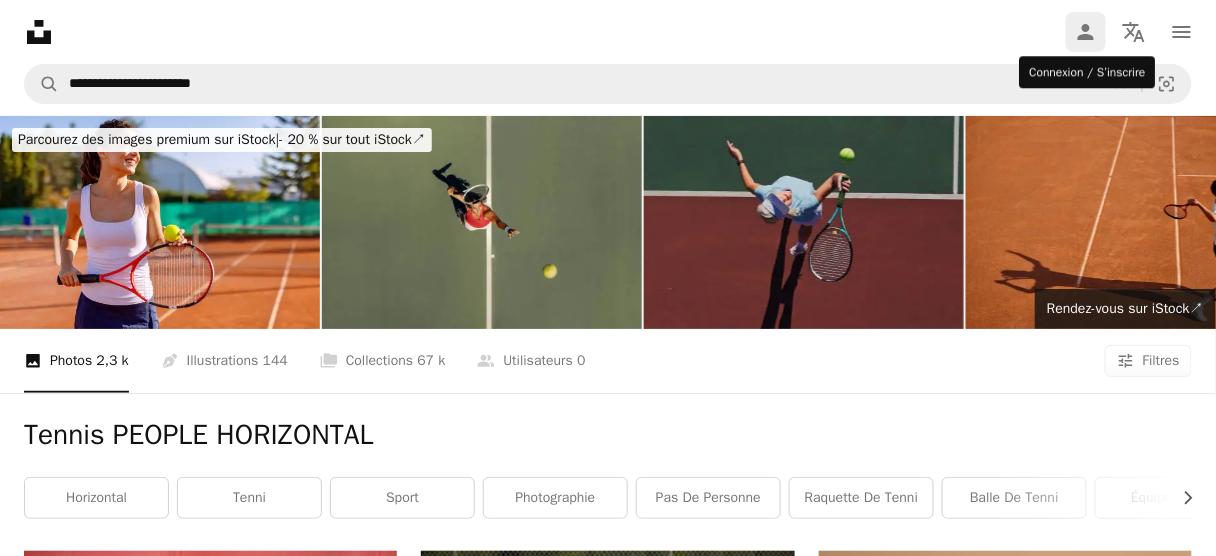 click on "Person" 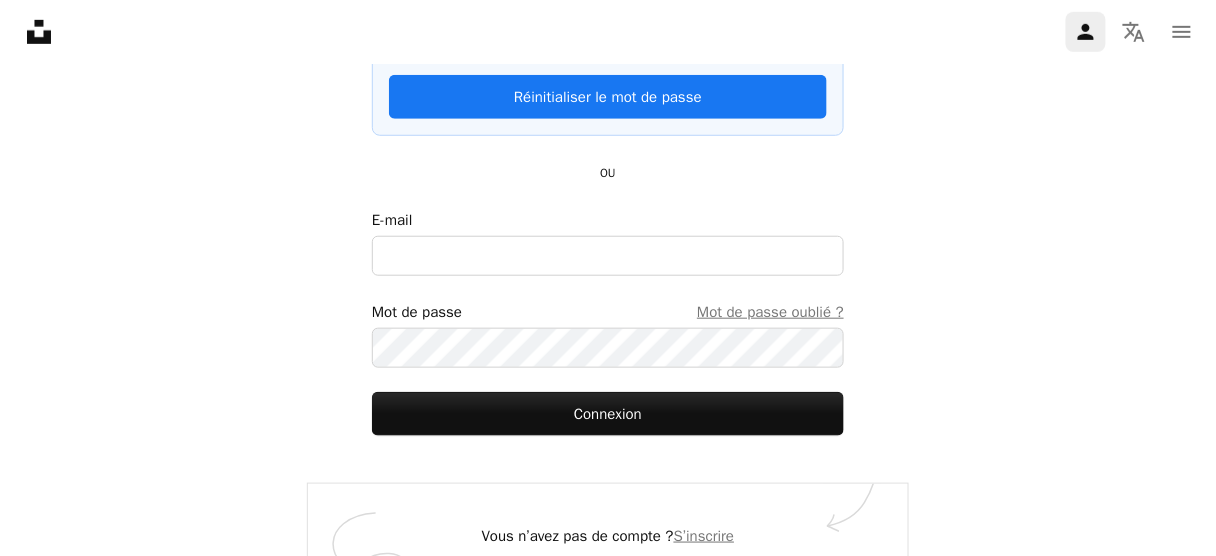 scroll, scrollTop: 328, scrollLeft: 0, axis: vertical 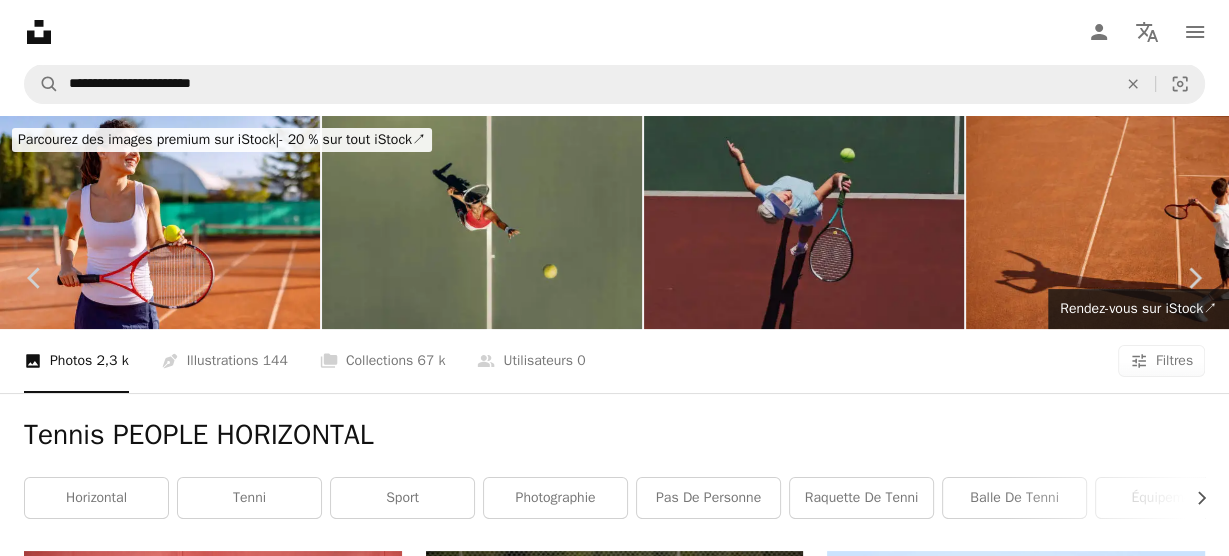 click on "An X shape Chevron left Chevron right Getty Images Pour Unsplash+ A heart A plus sign A lock Télécharger Zoom in A forward-right arrow Partager More Actions Calendar outlined Publiée le 22 avril 2023 Safety Contenu cédé sous Licence Unsplash+ gens Seulment les adultes hommes tennis athlète horizontal les Blancs Loisirs raquette de tennis les jeunes hommes Occupation style rétro raquette Mâles Uniquement des hommes vêtements de sport terrain de sport Focalisation sélective Athlétisme Images gratuites Images associées Plus sign for Unsplash+ A heart A plus sign Getty Images Pour Unsplash+ A lock Télécharger Plus sign for Unsplash+ A heart A plus sign Getty Images Pour Unsplash+ A lock Télécharger Plus sign for Unsplash+ A heart A plus sign Fellipe Ditadi Pour Unsplash+ A lock Télécharger Plus sign for Unsplash+ A heart A plus sign Getty Images Pour Unsplash+ A lock Télécharger Plus sign for Unsplash+ A heart A plus sign Curated Lifestyle Pour Unsplash+ A lock Télécharger A heart" at bounding box center (614, 12788) 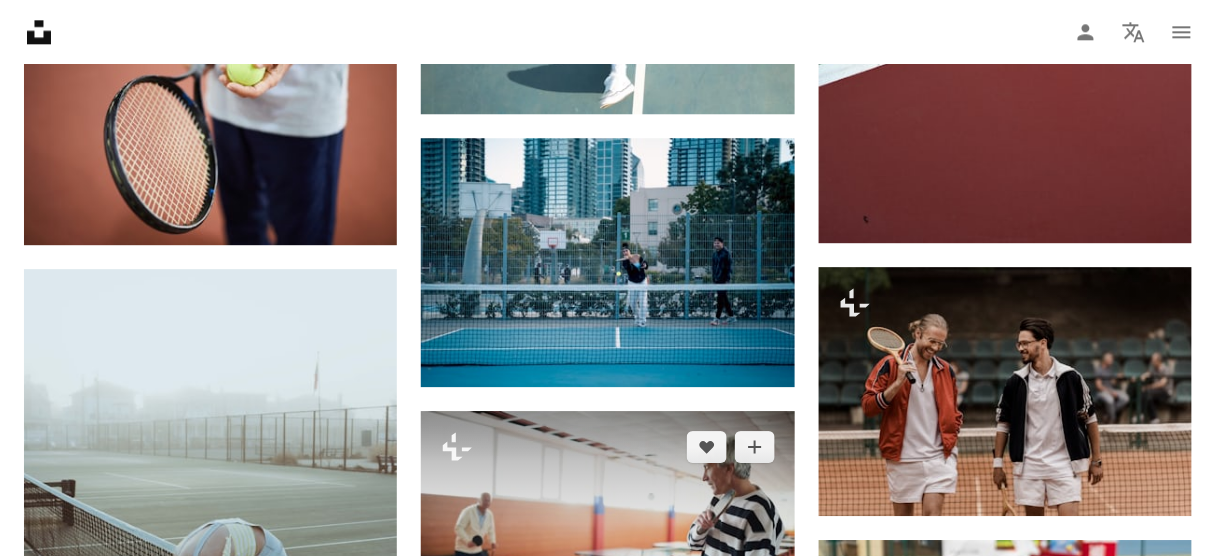 scroll, scrollTop: 6960, scrollLeft: 0, axis: vertical 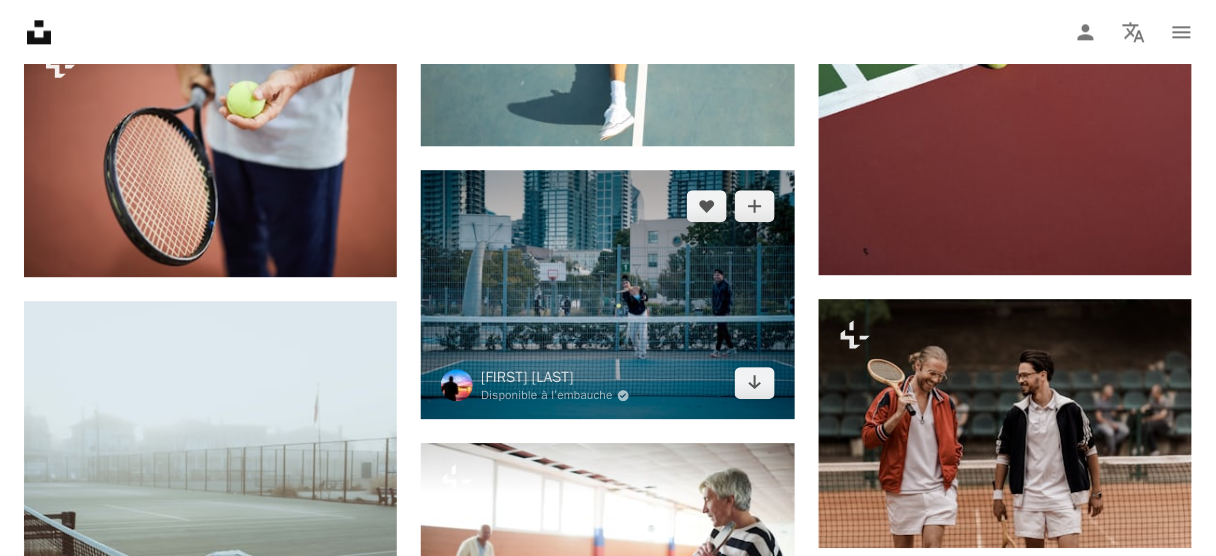 click at bounding box center [607, 294] 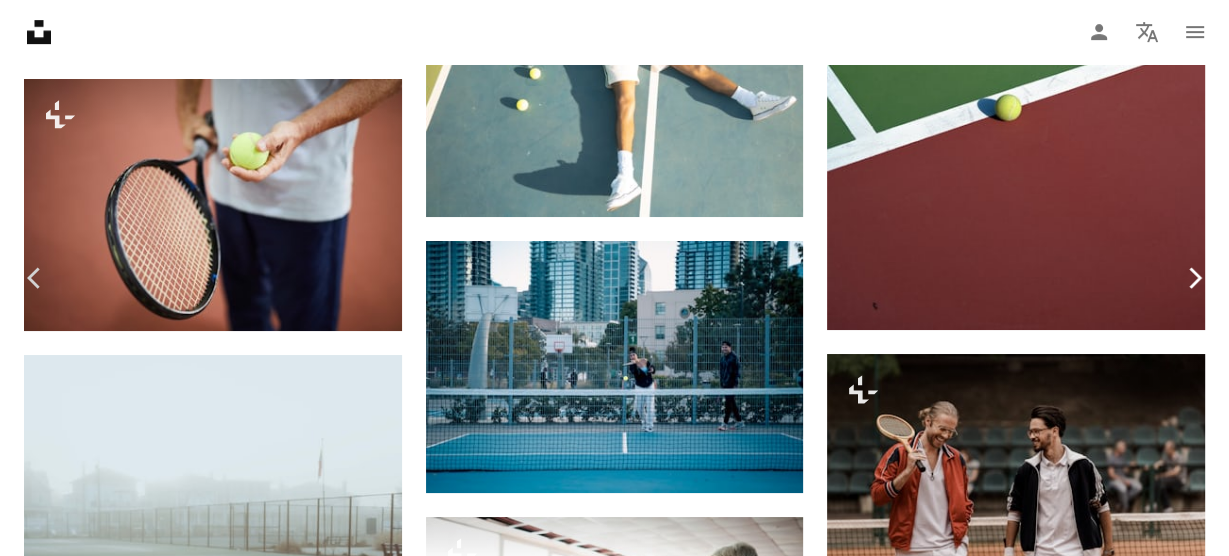 click on "Chevron right" at bounding box center [1194, 278] 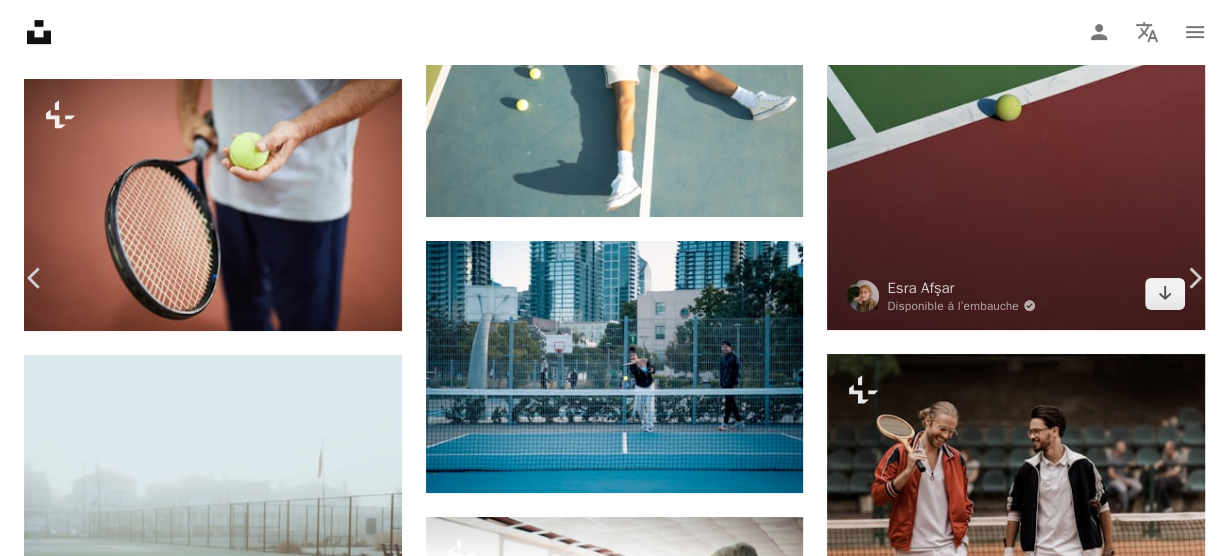 click on "An X shape Chevron left Chevron right [FIRST] [LAST] Disponible à l’embauche A checkmark inside of a circle A heart A plus sign Télécharger gratuitement Chevron down Zoom in Vues 11 156 Téléchargements 70 A forward-right arrow Partager Info icon Infos More Actions A map marker [CITY], [STATE], [COUNTRY] Calendar outlined Publiée le 18 janvier 2025 Camera SONY, ILCE-7M3 Safety Utilisation gratuite sous la Licence Unsplash sportif pickleball [CITY] raquette de pickleball Petite Italie humain tennis États-Unis mare piscine chaussure balle de tennis raquette de tennis raquette Jouer au tennis Images gratuites Parcourez des images premium sur iStock | - 20 % avec le code UNSPLASH20 Rendez-vous sur iStock ↗ Images associées A heart A plus sign [FIRST] [LAST] Disponible à l’embauche A checkmark inside of a circle Arrow pointing down A heart A plus sign [FIRST] [LAST] Disponible à l’embauche A checkmark inside of a circle Arrow pointing down Plus sign for Unsplash+ A heart A plus sign [FIRST] Pour Unsplash+ A lock Télécharger Plus sign for Unsplash+ A heart A plus sign [FIRST] [LAST] Disponible à l’embauche A checkmark inside of a circle Arrow pointing down A heart A plus sign [COMPANY] Disponible à l’embauche" at bounding box center (614, 5828) 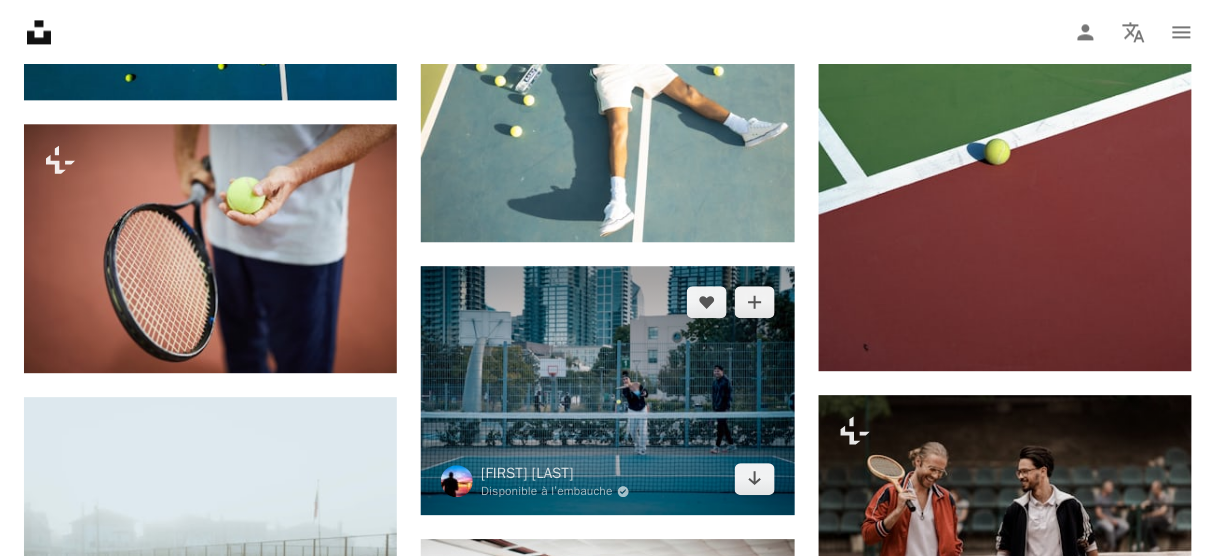 scroll, scrollTop: 6880, scrollLeft: 0, axis: vertical 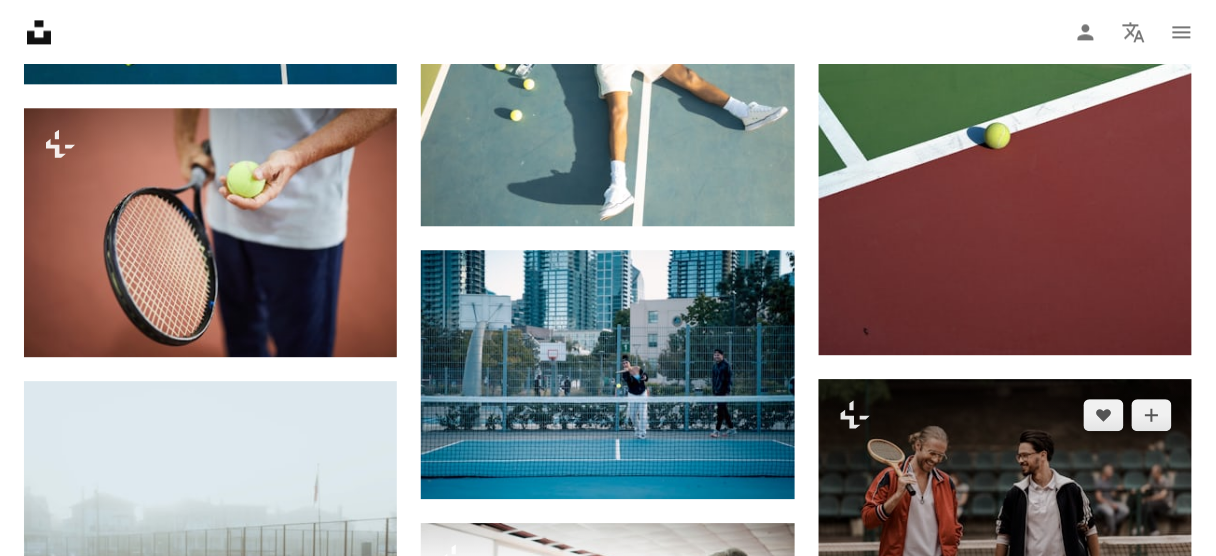 click at bounding box center [1005, 503] 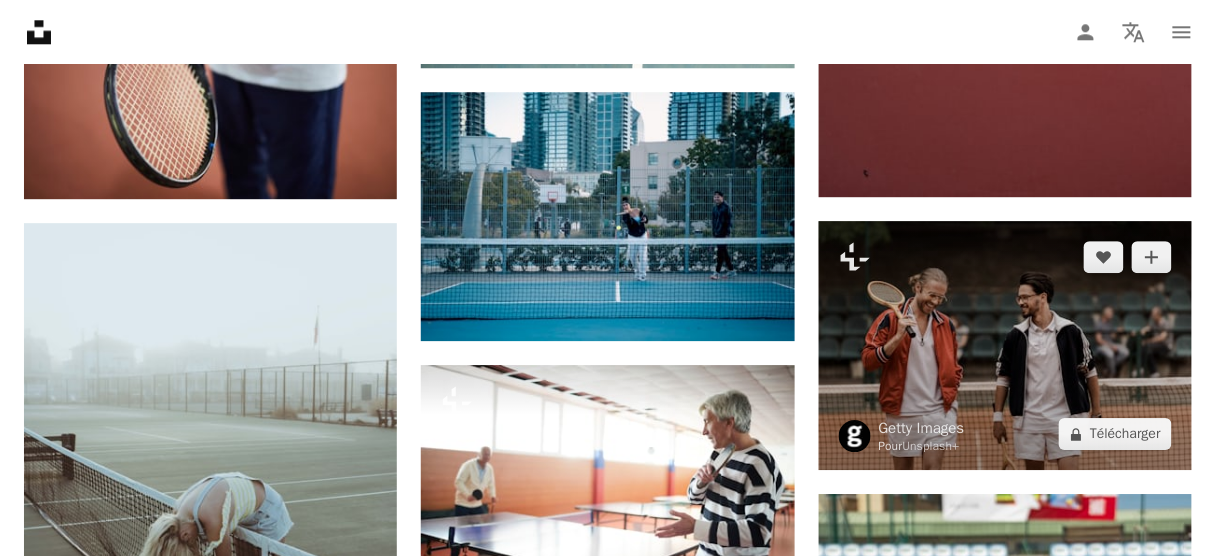 scroll, scrollTop: 7040, scrollLeft: 0, axis: vertical 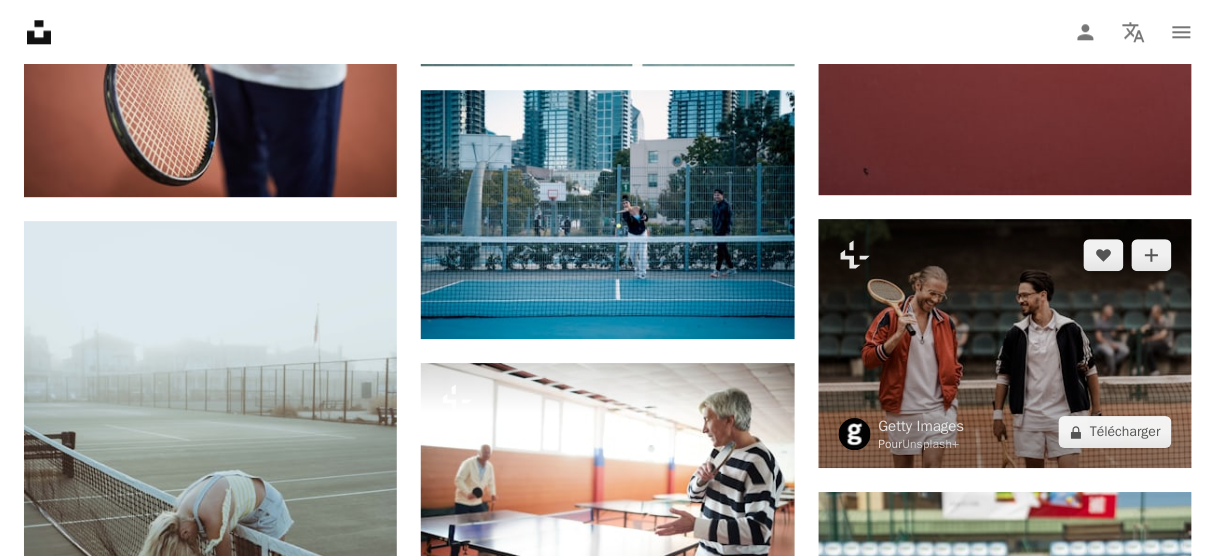 click at bounding box center [1005, 343] 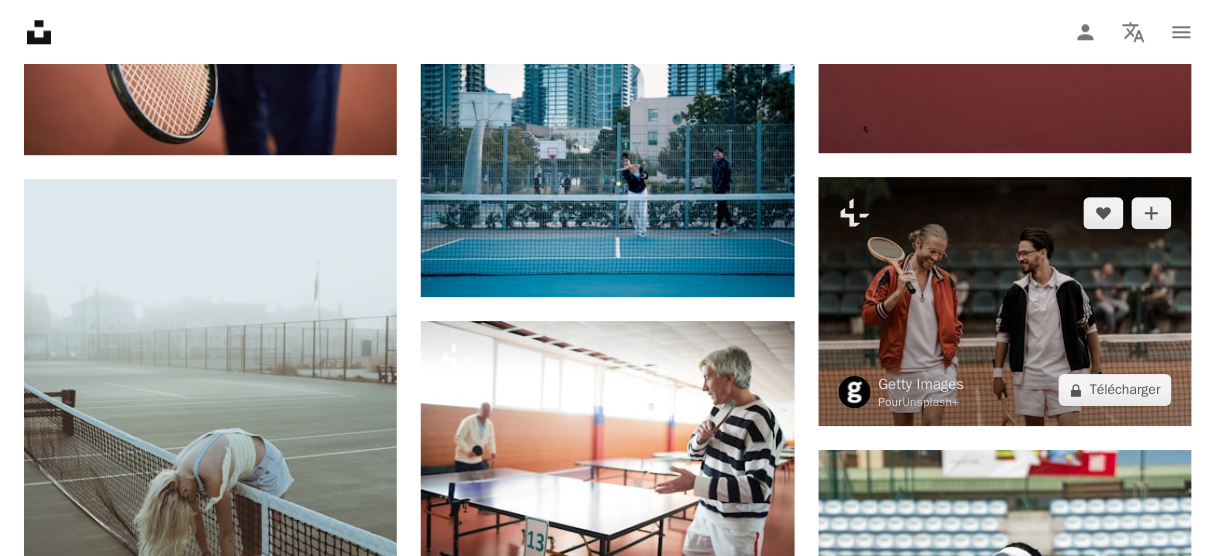 scroll, scrollTop: 7040, scrollLeft: 0, axis: vertical 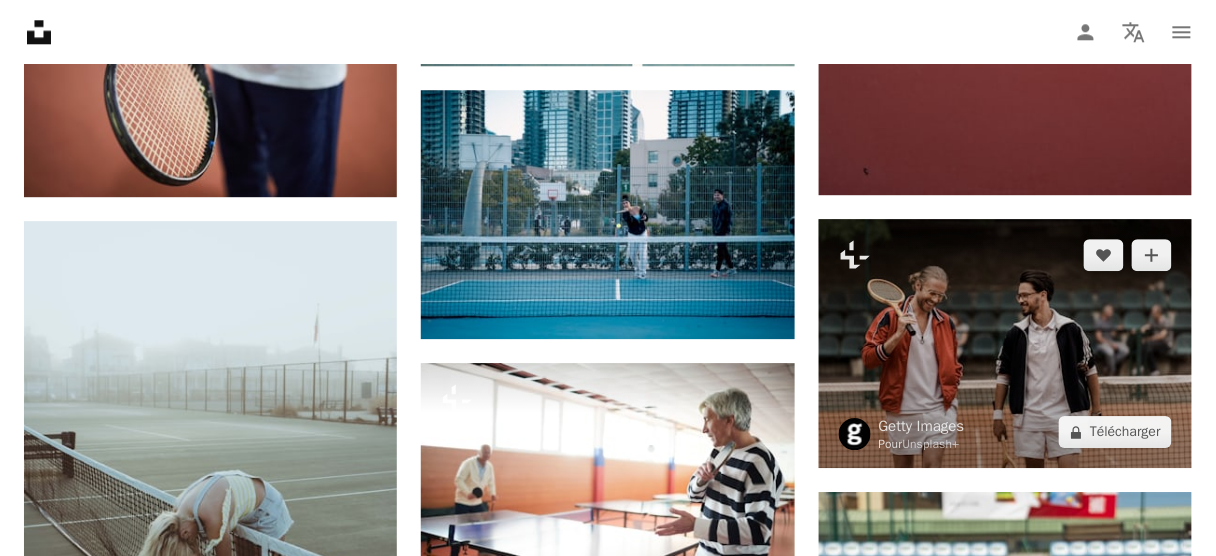 click at bounding box center [1005, 343] 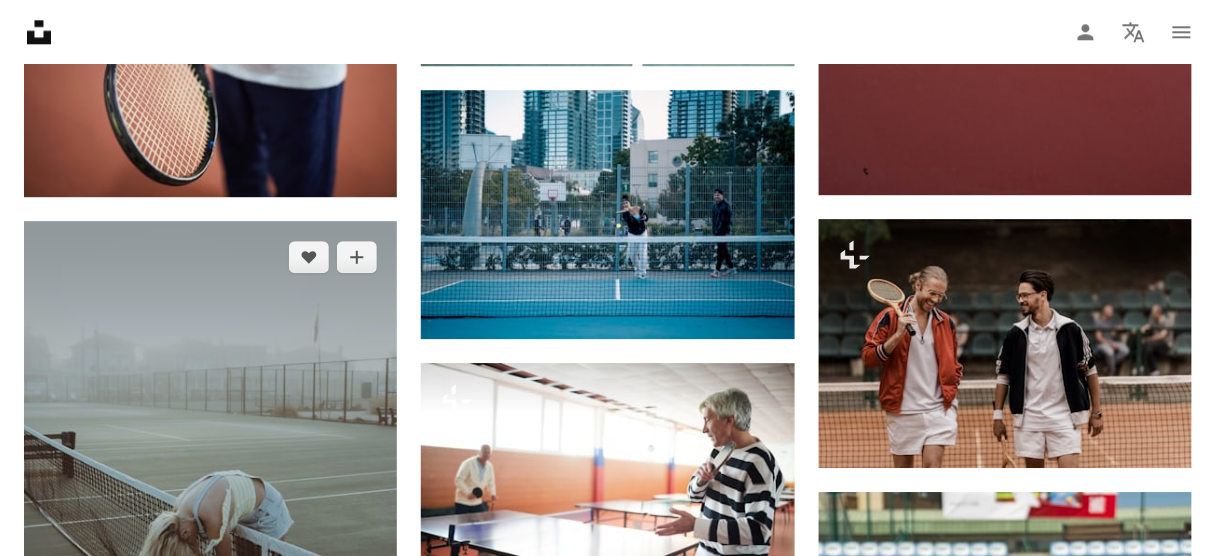 click at bounding box center (210, 497) 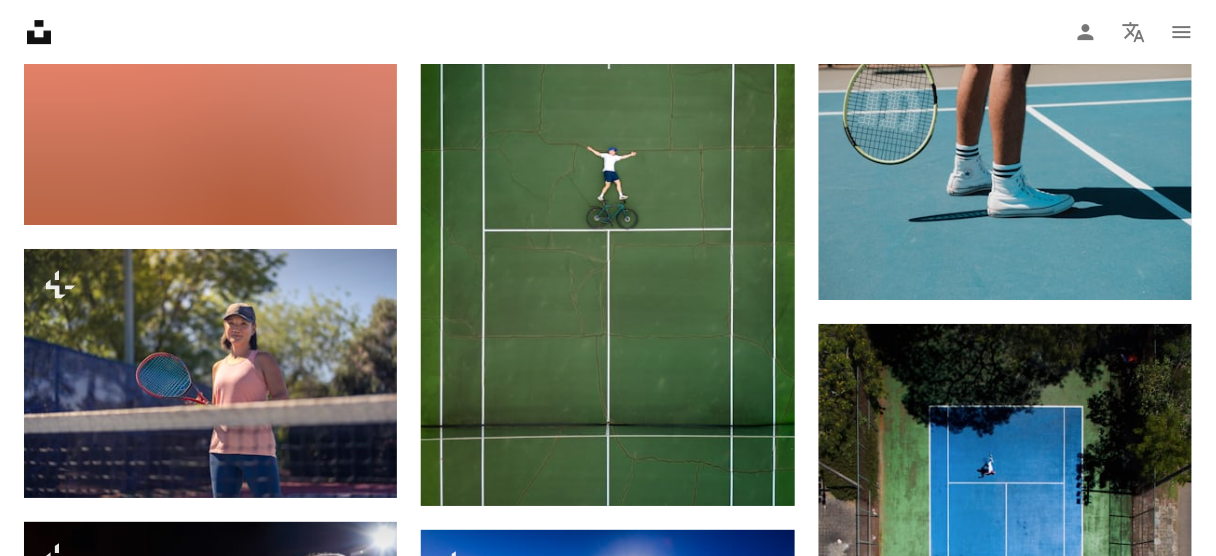 scroll, scrollTop: 9360, scrollLeft: 0, axis: vertical 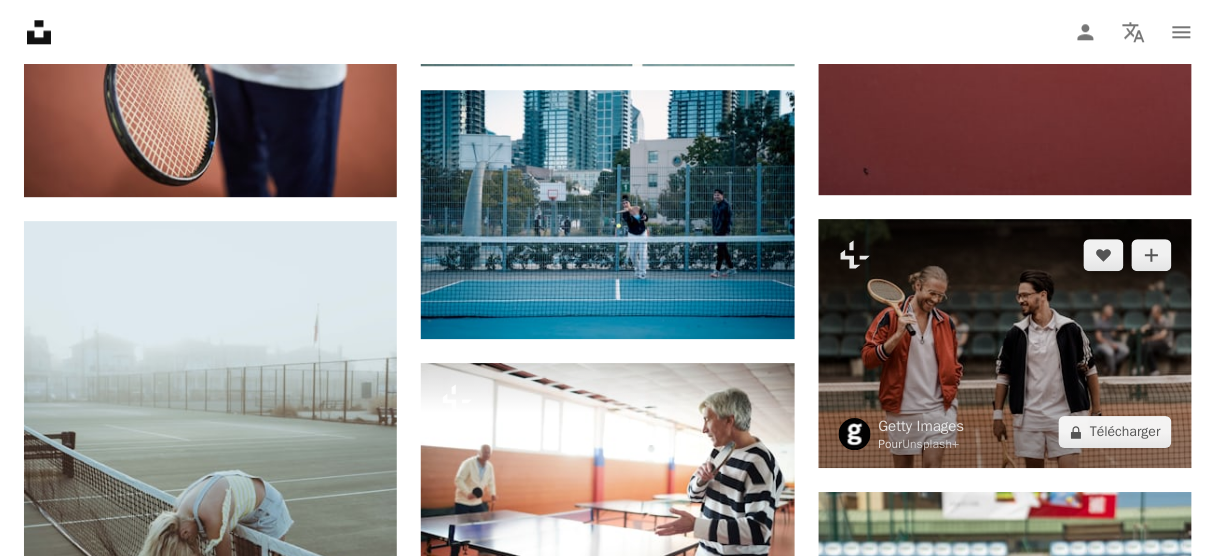 click at bounding box center (1005, 343) 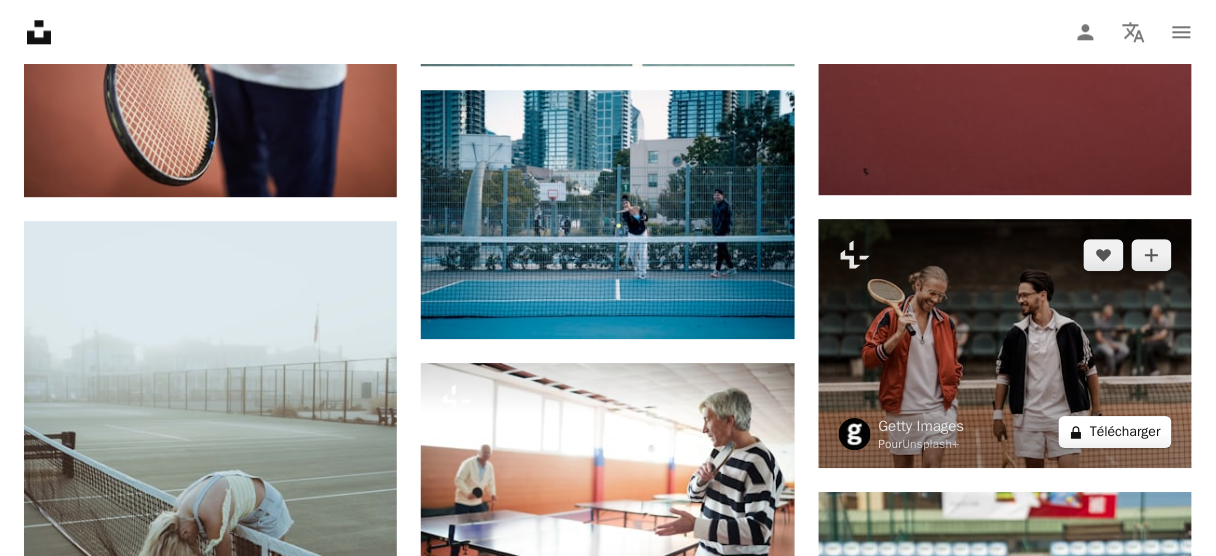 click on "A lock Télécharger" at bounding box center [1115, 432] 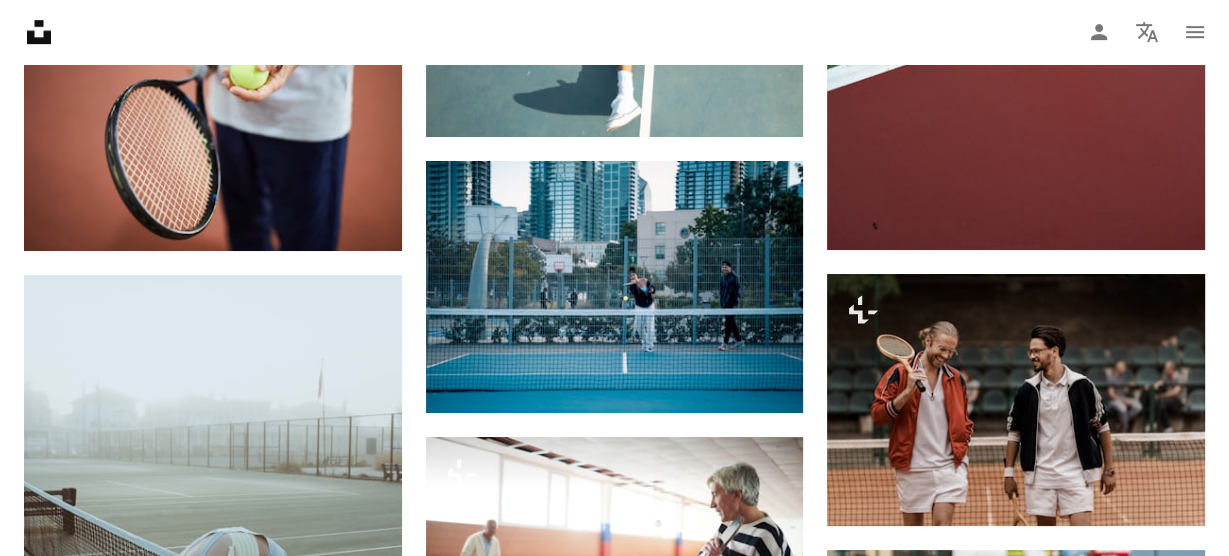 click on "An X shape Premium, images prêtes à l’emploi. Profitez d’un accès illimité. A plus sign Contenu ajouté chaque mois réservé aux membres A plus sign Téléchargements libres de droits illimités A plus sign Illustrations  Nouveau A plus sign Protections juridiques renforcées annuel 66 %  de réduction mensuel 12 €   4 € EUR par mois * Abonnez-vous à  Unsplash+ * Facturé à l’avance en cas de paiement annuel  48 € Plus les taxes applicables. Renouvellement automatique. Annuler à tout moment." at bounding box center (614, 5748) 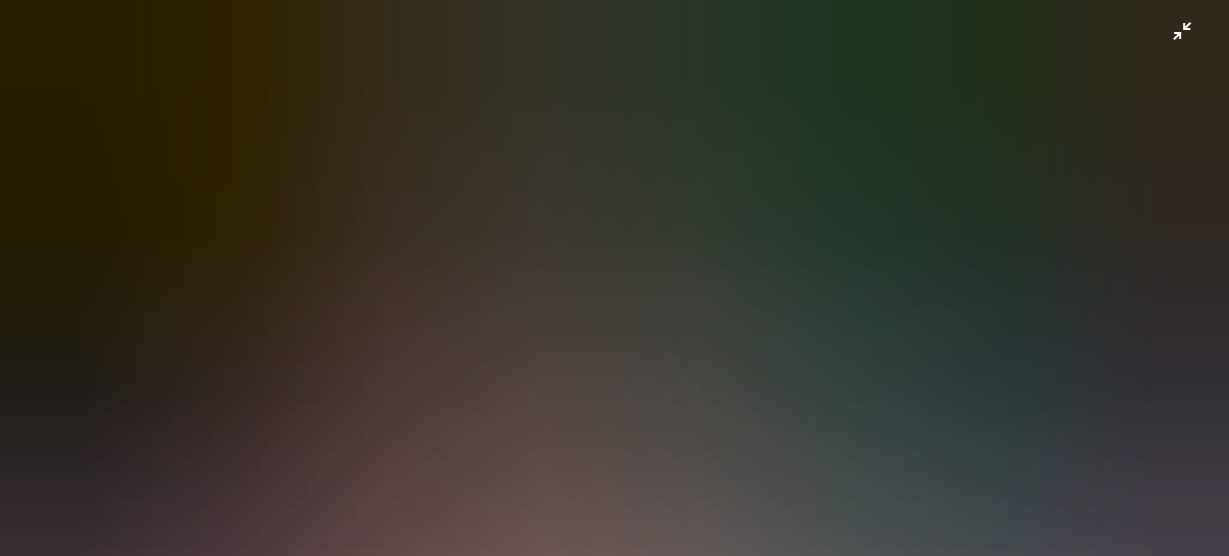 scroll, scrollTop: 124, scrollLeft: 0, axis: vertical 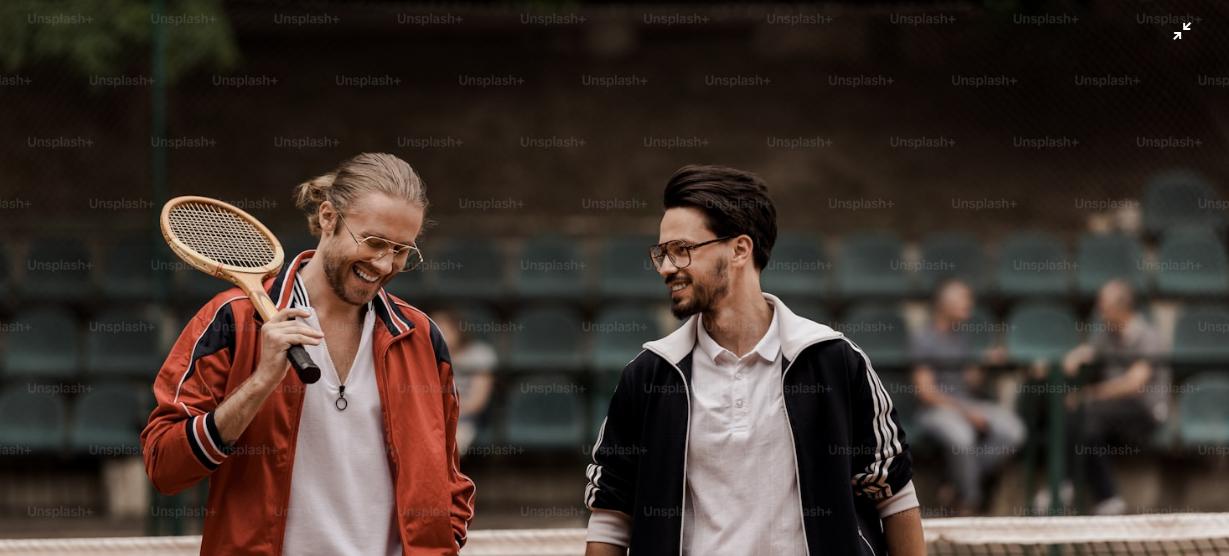 click at bounding box center [614, 409] 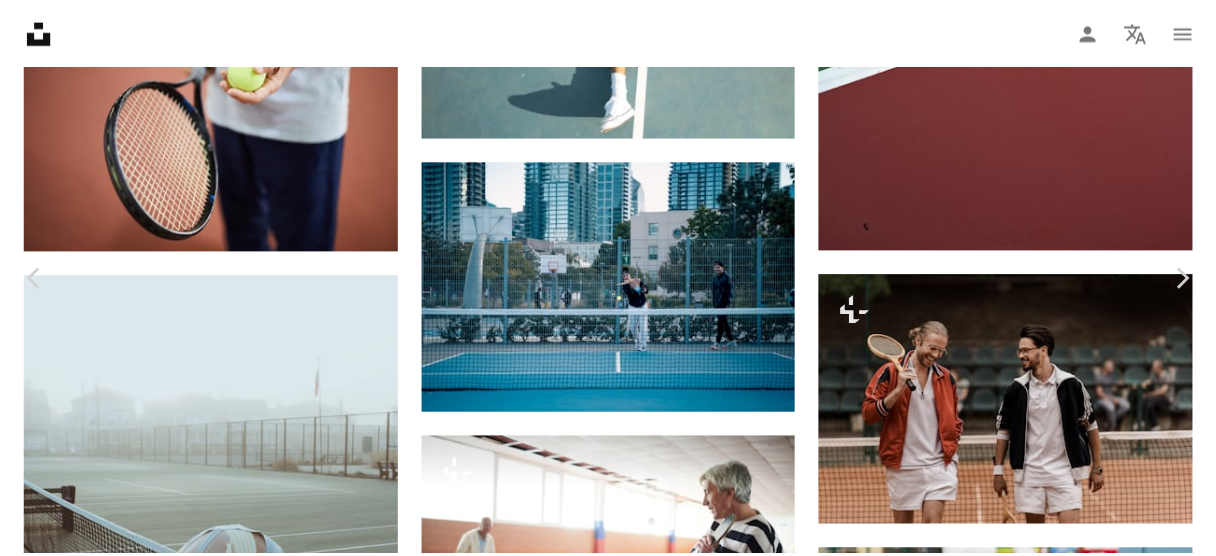 scroll, scrollTop: 88, scrollLeft: 0, axis: vertical 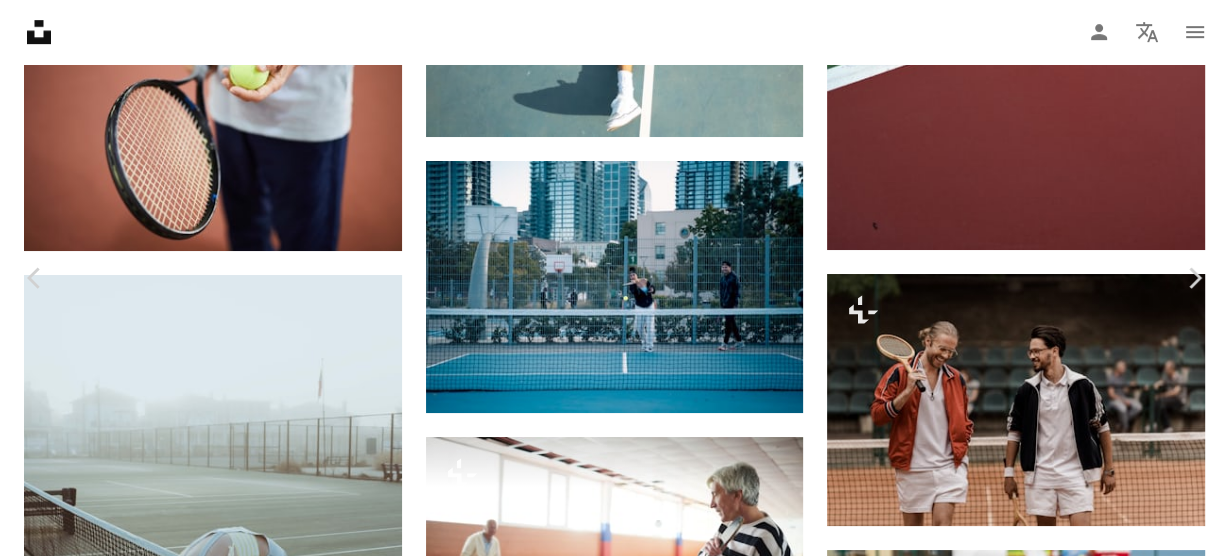 click on "An X shape Chevron left Chevron right Getty Images Pour Unsplash+ A heart A plus sign A lock Télécharger Zoom in A forward-right arrow Partager More Actions Calendar outlined Publiée le 22 avril 2023 Safety Contenu cédé sous Licence Unsplash+ gens Seulment les adultes hommes tennis athlète horizontal les Blancs Loisirs raquette de tennis les jeunes hommes Occupation style rétro raquette Mâles Uniquement des hommes vêtements de sport terrain de sport Focalisation sélective Athlétisme Images gratuites Images associées Plus sign for Unsplash+ A heart A plus sign Getty Images Pour Unsplash+ A lock Télécharger Plus sign for Unsplash+ A heart A plus sign Getty Images Pour Unsplash+ A lock Télécharger Plus sign for Unsplash+ A heart A plus sign Fellipe Ditadi Pour Unsplash+ A lock Télécharger Plus sign for Unsplash+ A heart A plus sign Getty Images Pour Unsplash+ A lock Télécharger Plus sign for Unsplash+ A heart A plus sign Curated Lifestyle Pour Unsplash+ A lock Télécharger A heart" at bounding box center (614, 5748) 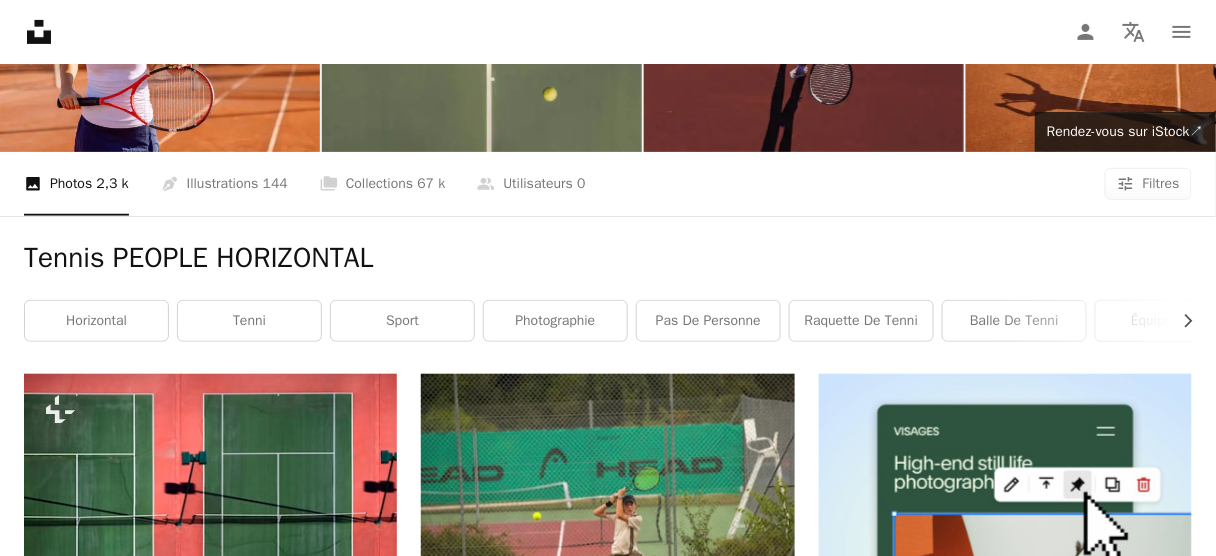 scroll, scrollTop: 0, scrollLeft: 0, axis: both 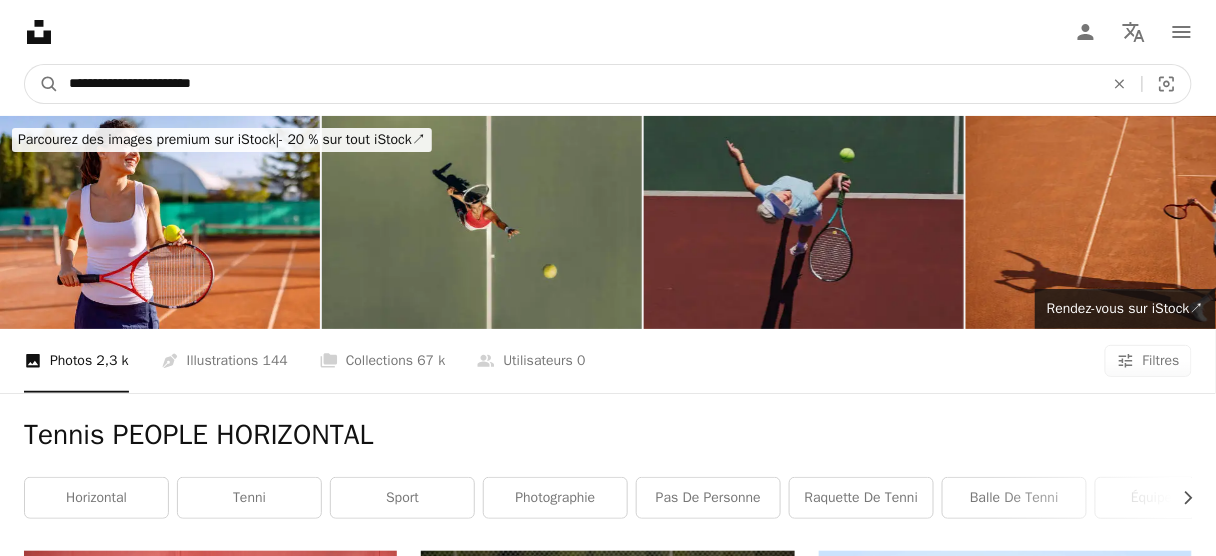 drag, startPoint x: 302, startPoint y: 79, endPoint x: 19, endPoint y: 84, distance: 283.04416 